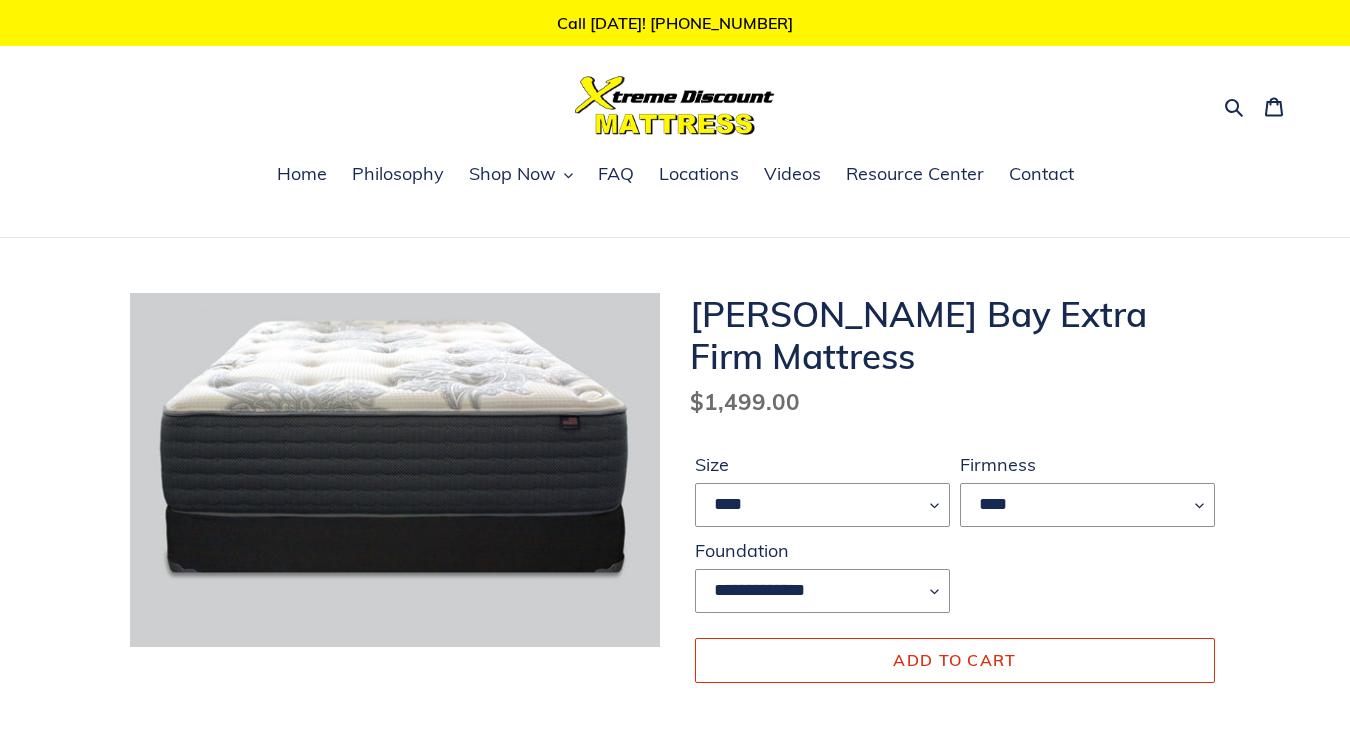 select on "****" 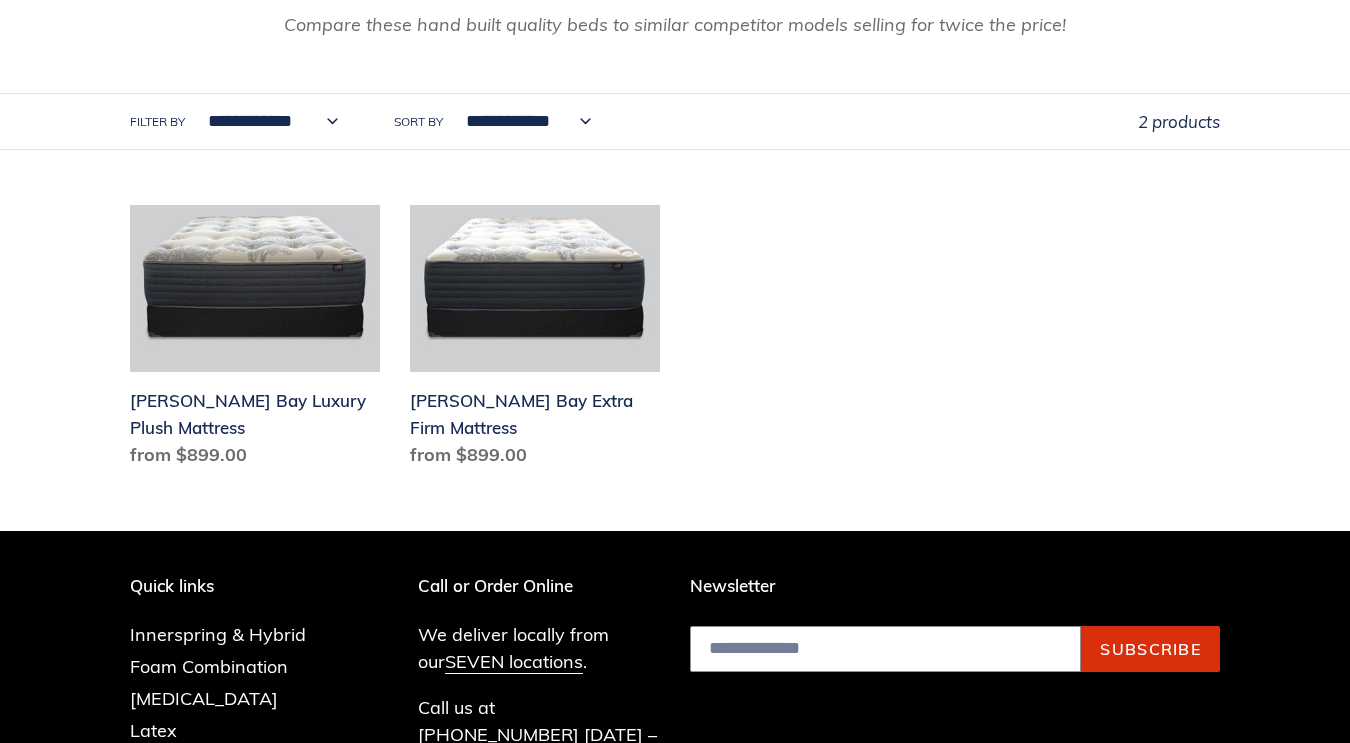 scroll, scrollTop: 847, scrollLeft: 0, axis: vertical 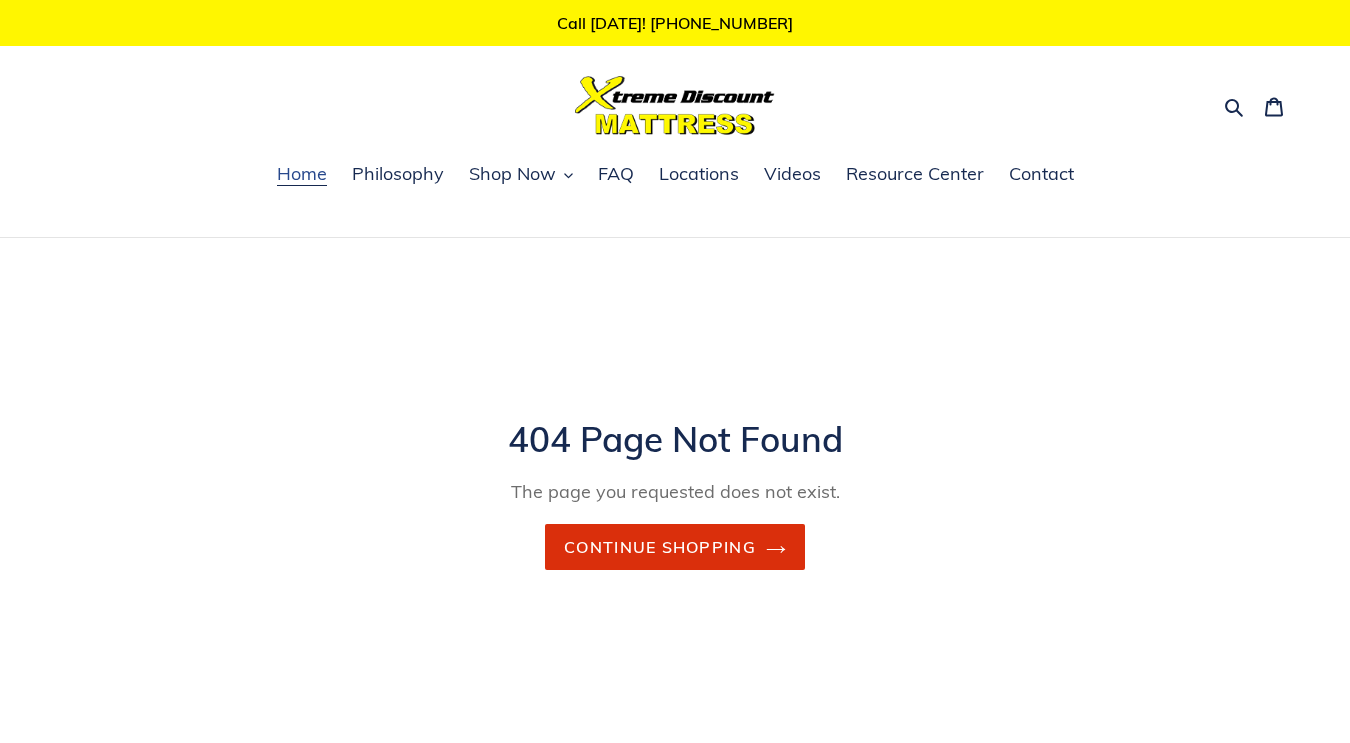 click on "Home" at bounding box center [302, 174] 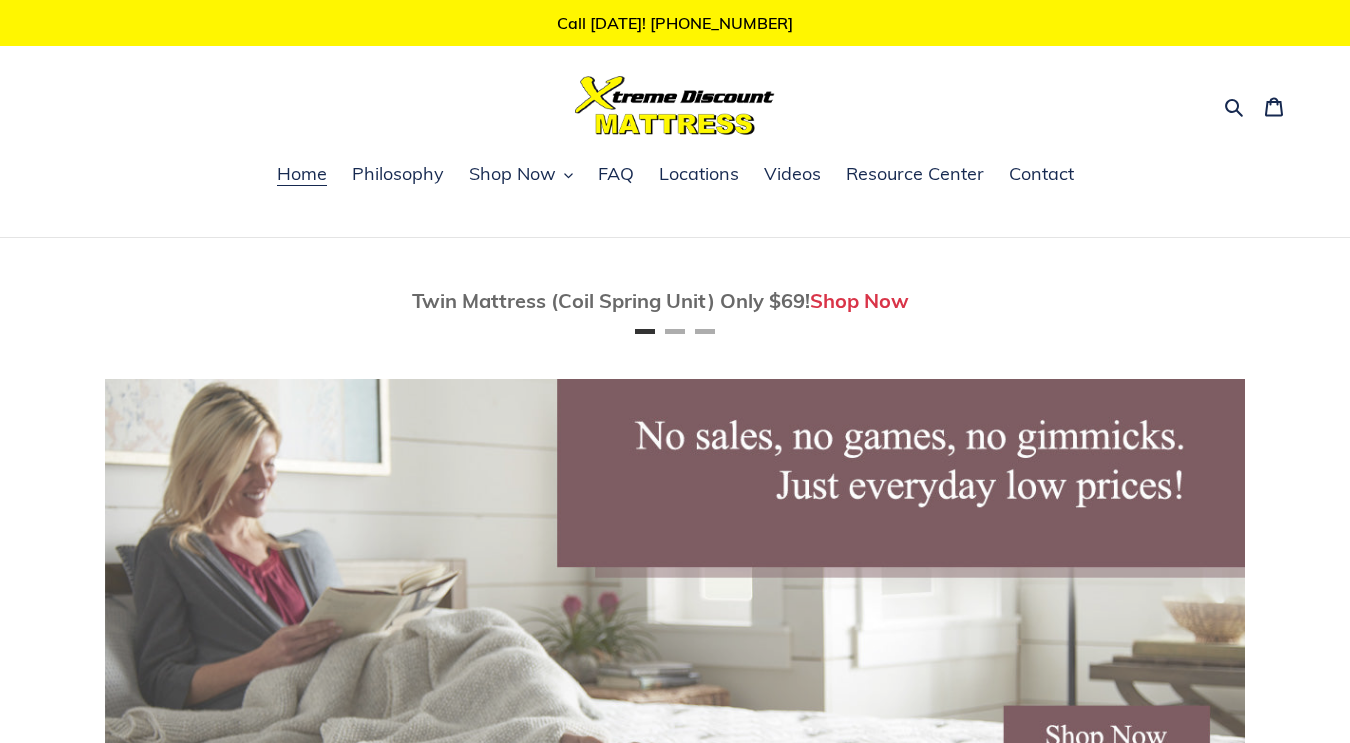 scroll, scrollTop: 0, scrollLeft: 0, axis: both 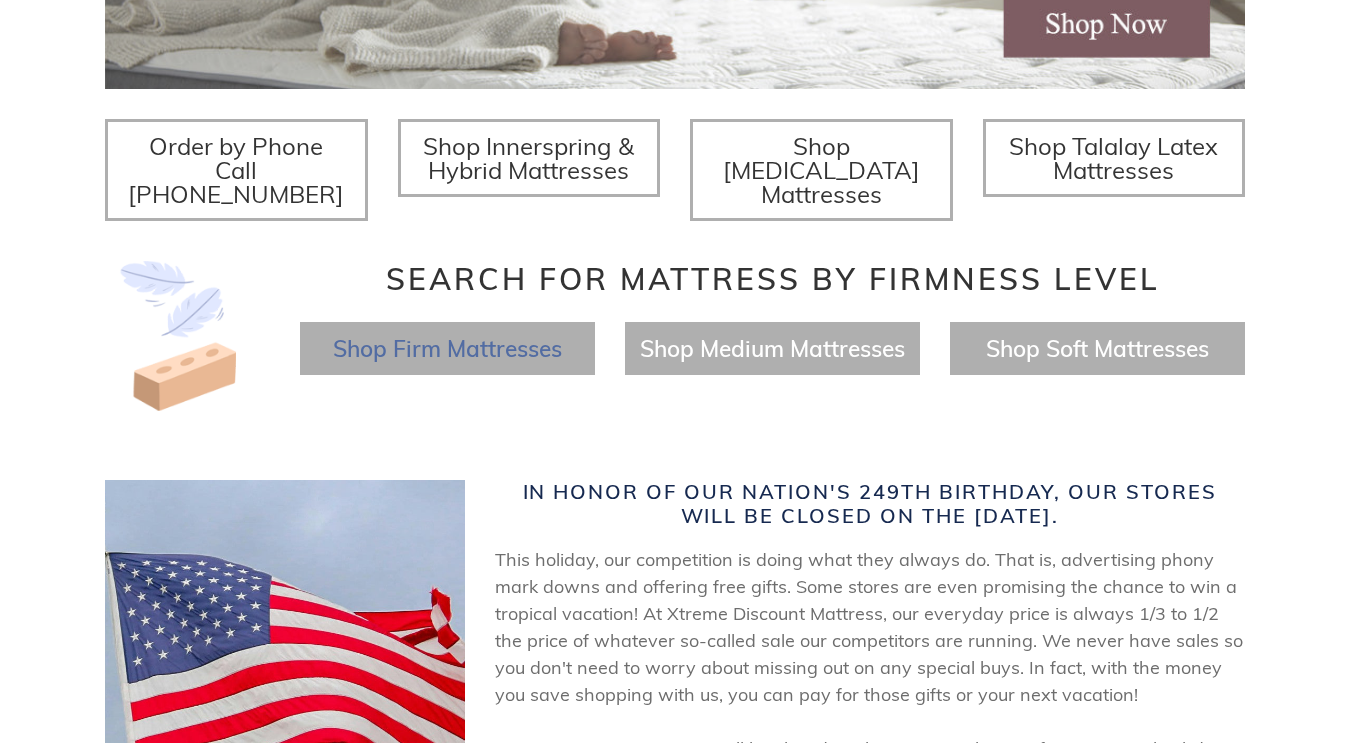 click on "Shop Firm Mattresses" at bounding box center [447, 348] 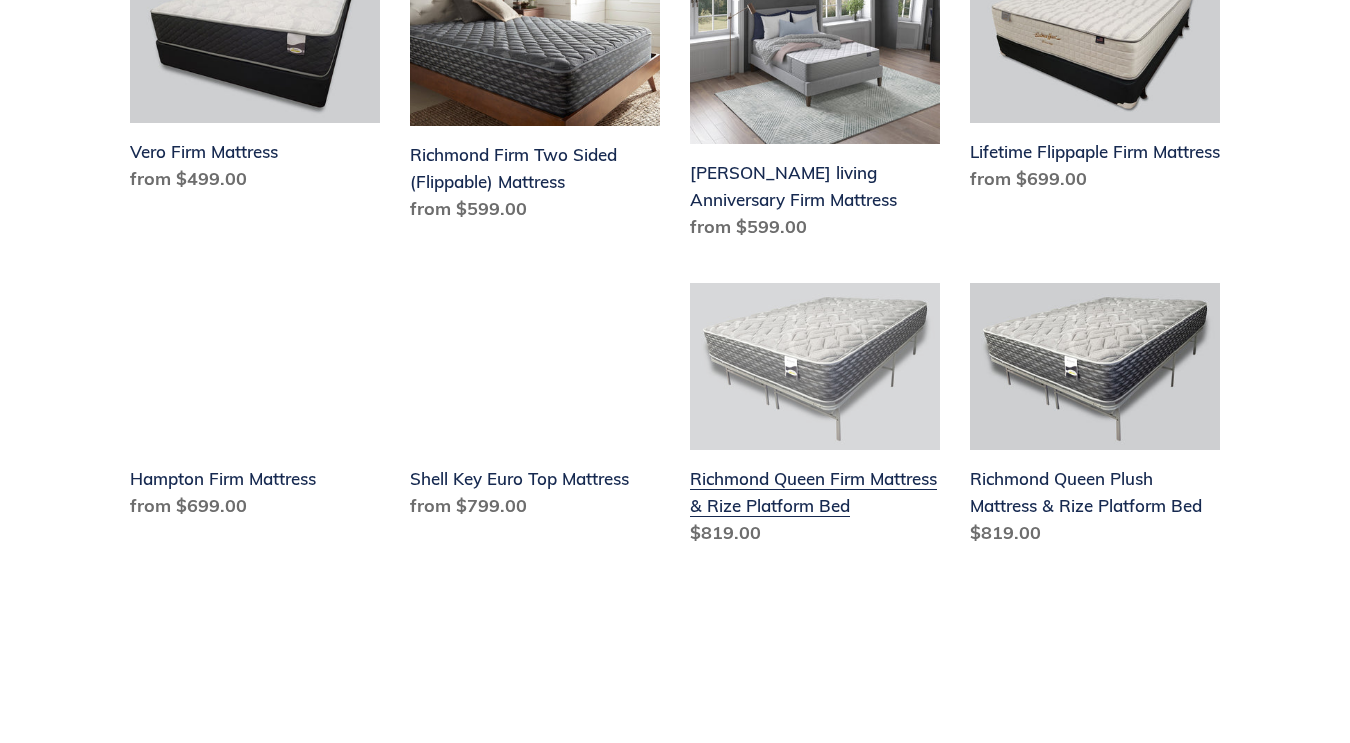 scroll, scrollTop: 1020, scrollLeft: 0, axis: vertical 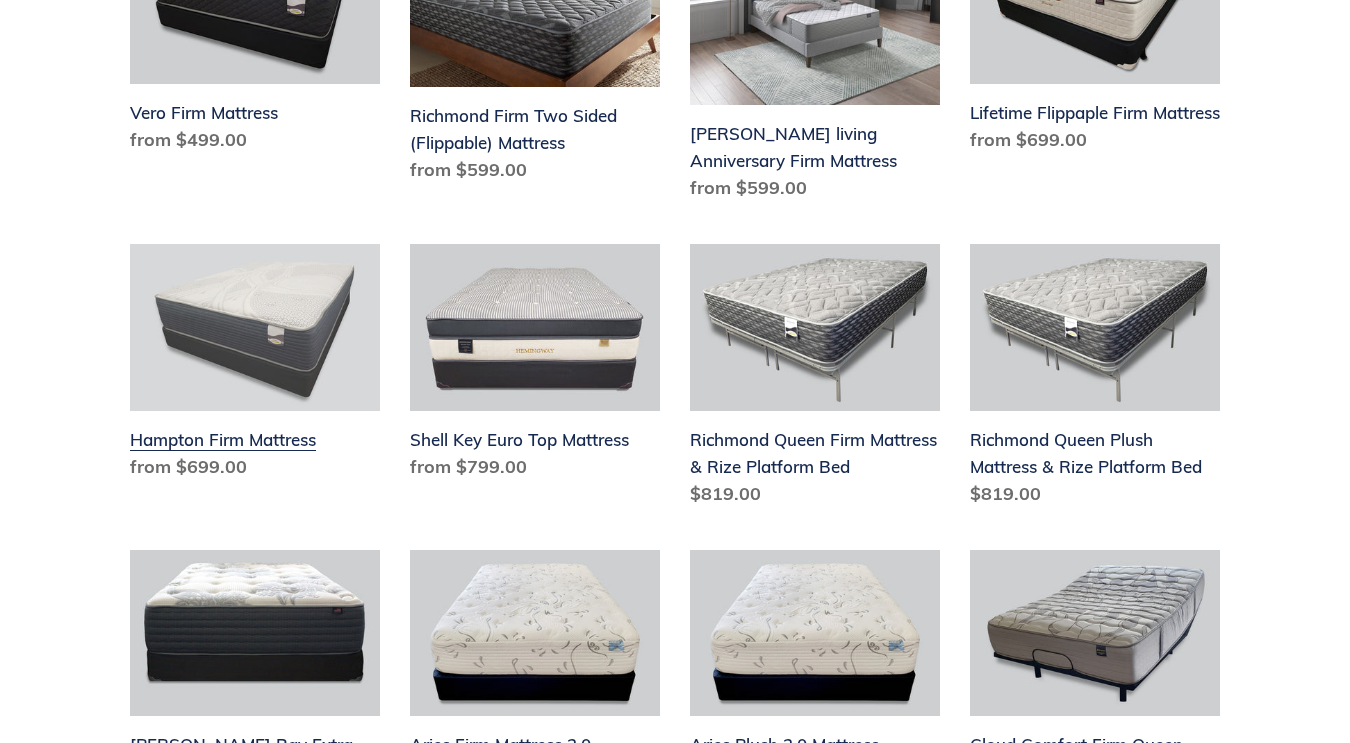 click on "Hampton Firm Mattress" at bounding box center [255, 366] 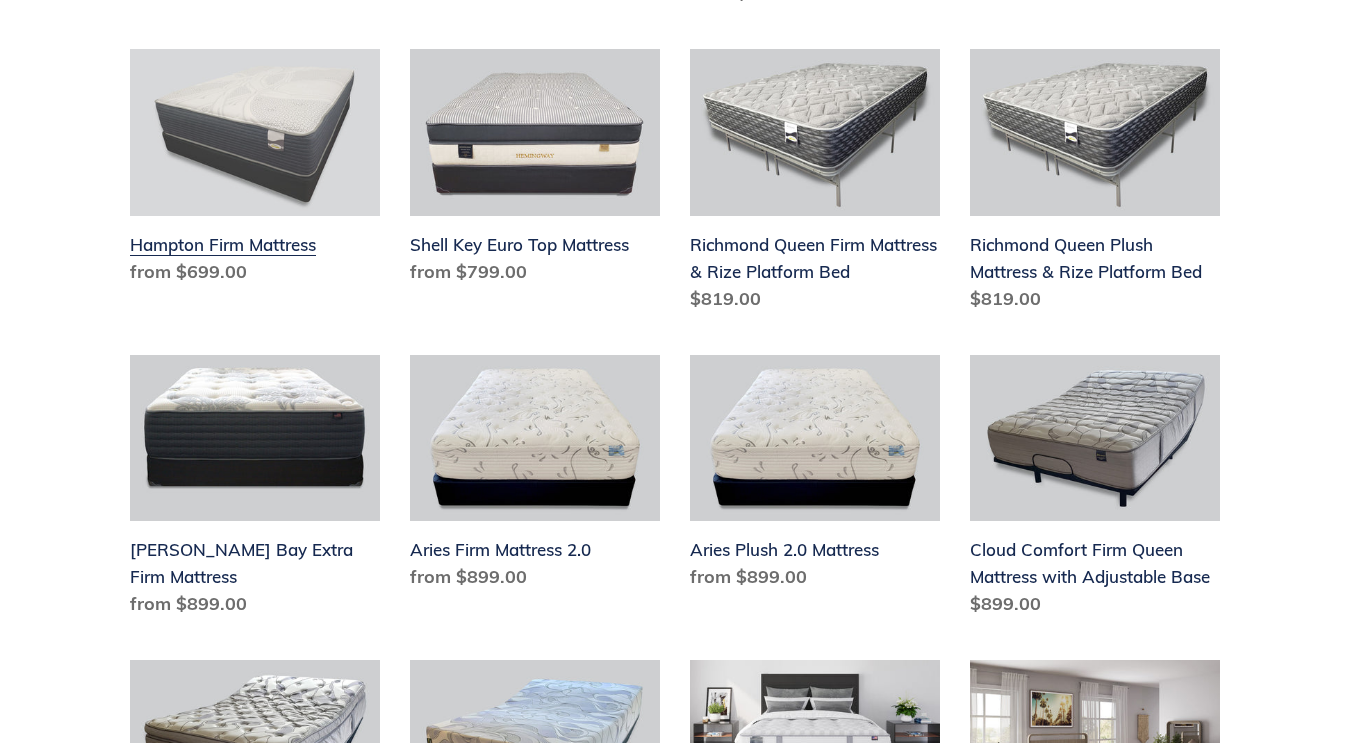 scroll, scrollTop: 1233, scrollLeft: 0, axis: vertical 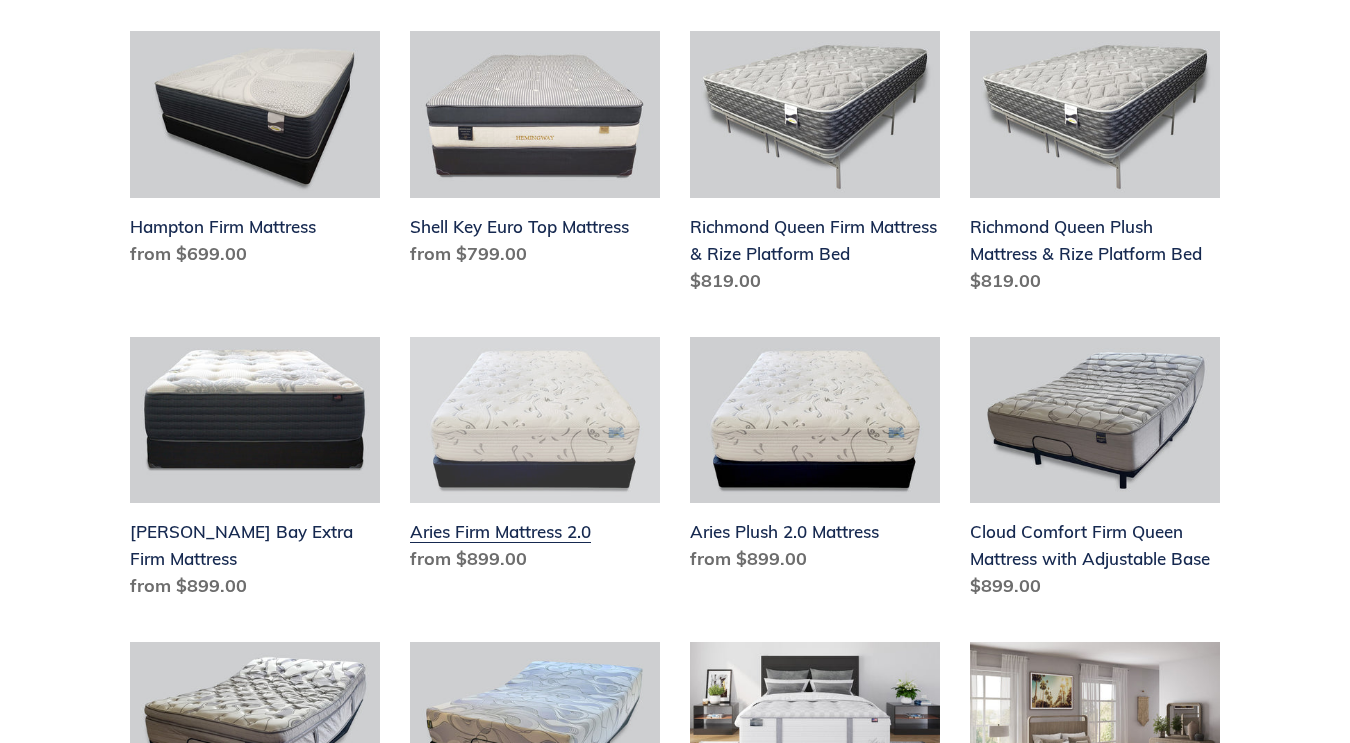 click on "Aries Firm Mattress 2.0" at bounding box center (535, 459) 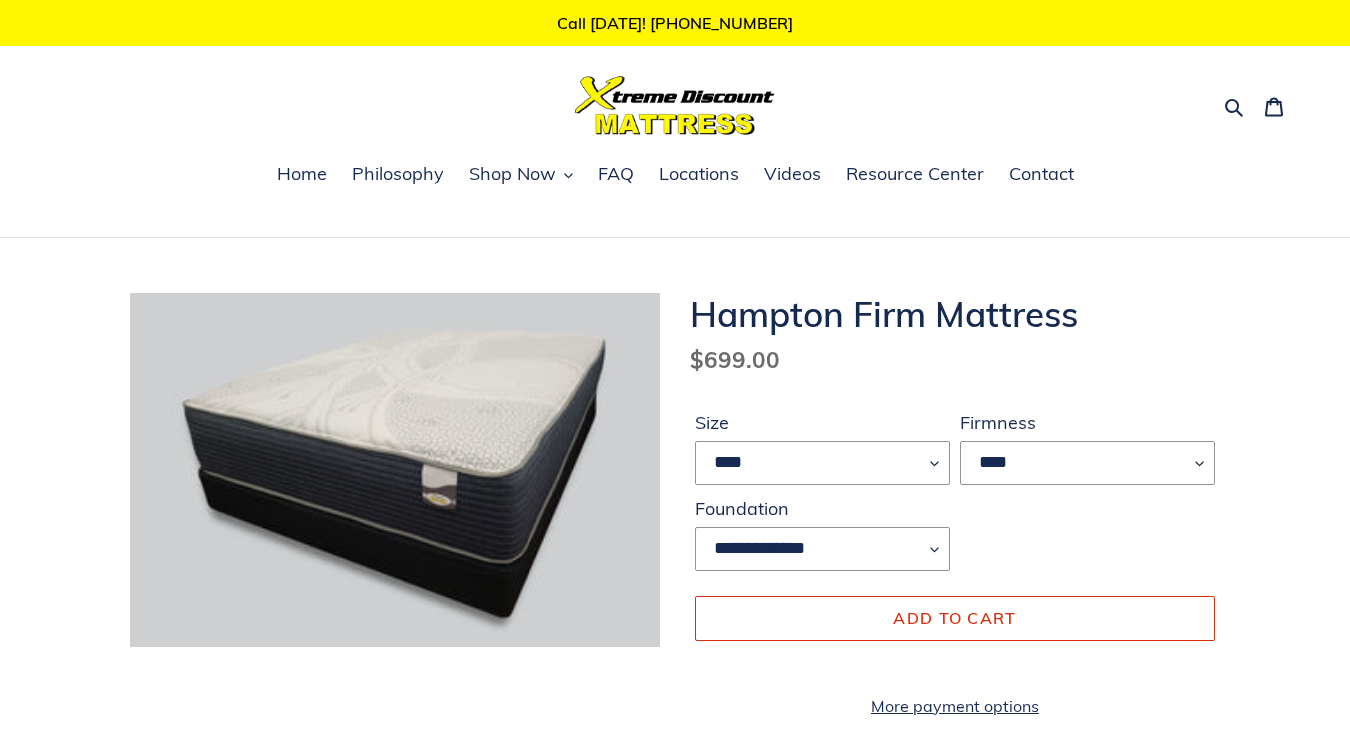 scroll, scrollTop: 0, scrollLeft: 0, axis: both 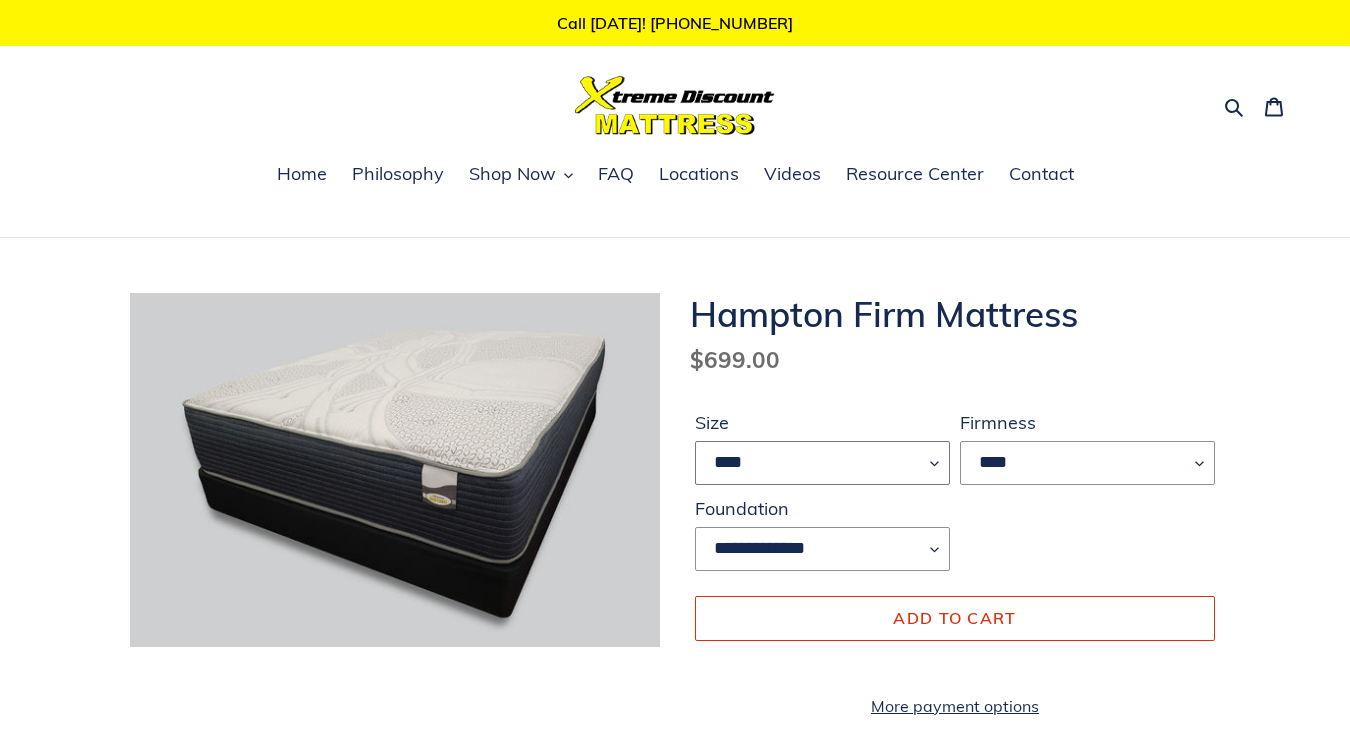 select on "****" 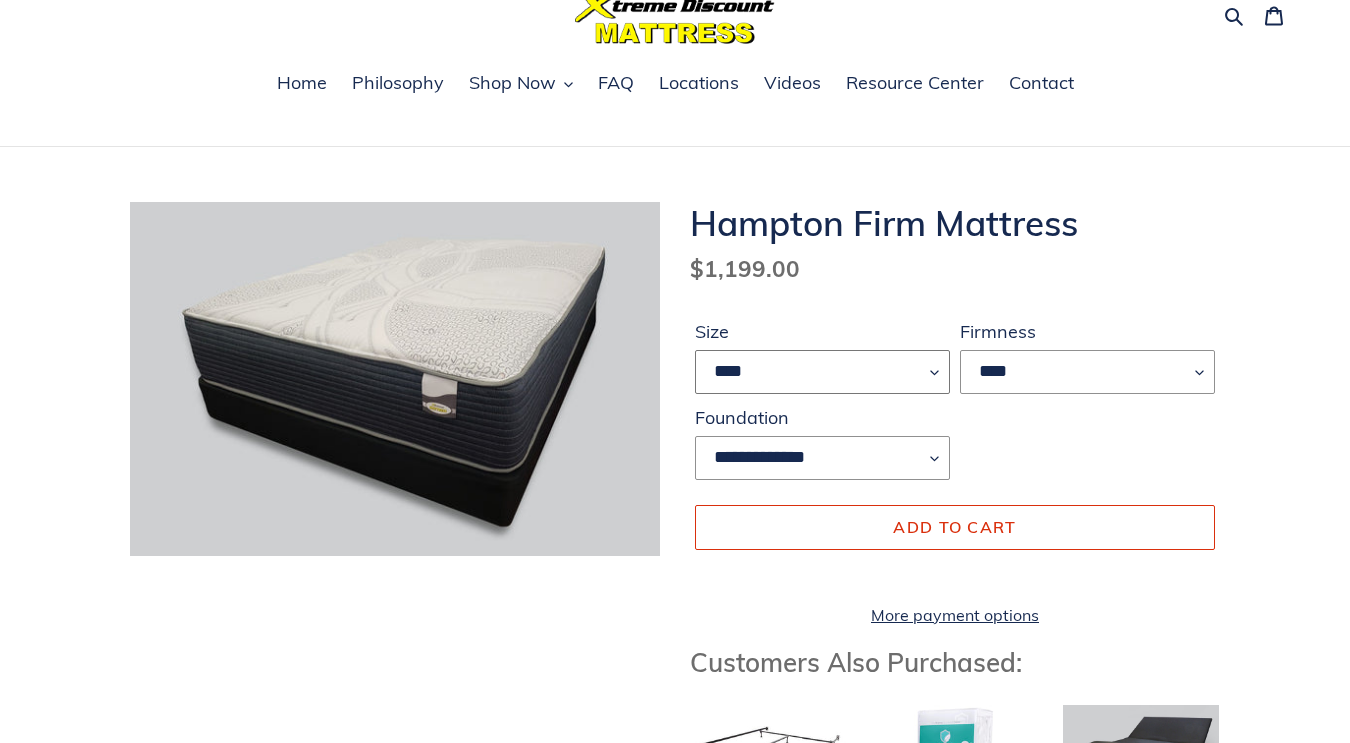 scroll, scrollTop: 74, scrollLeft: 0, axis: vertical 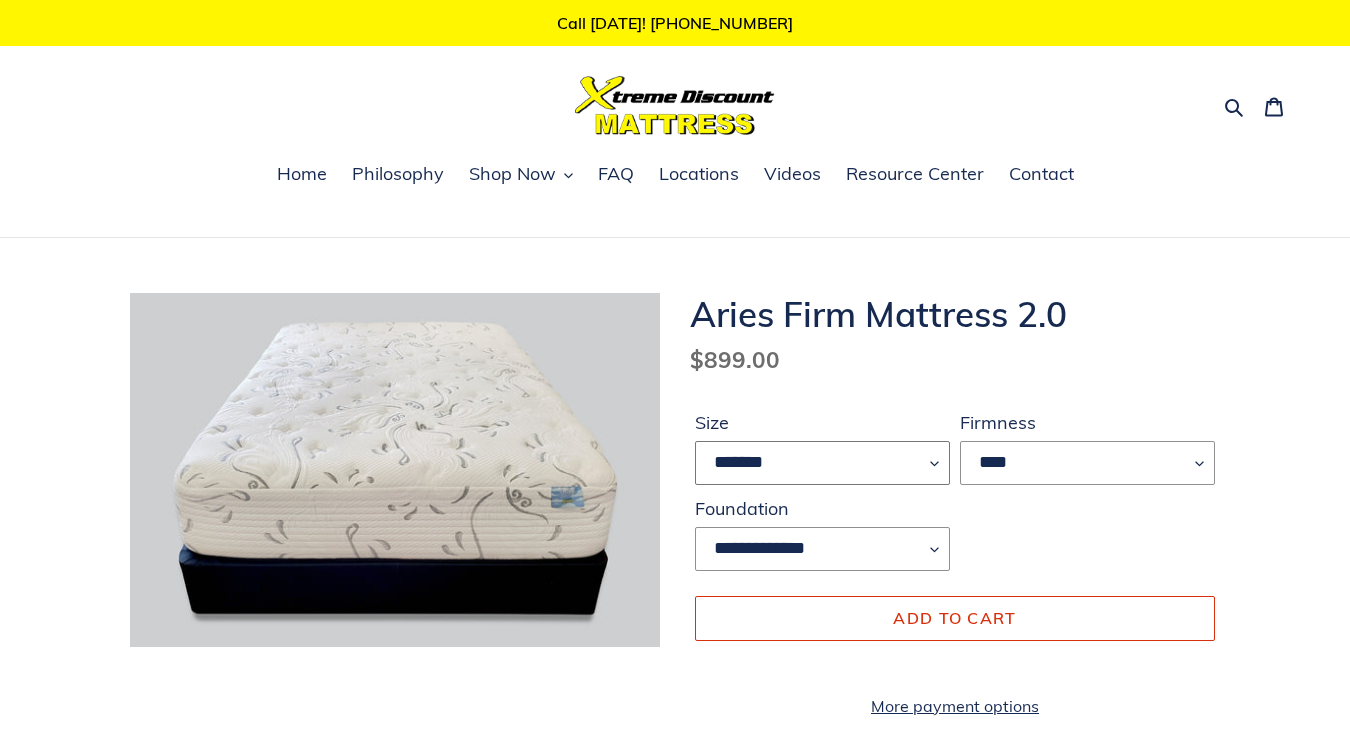 select on "****" 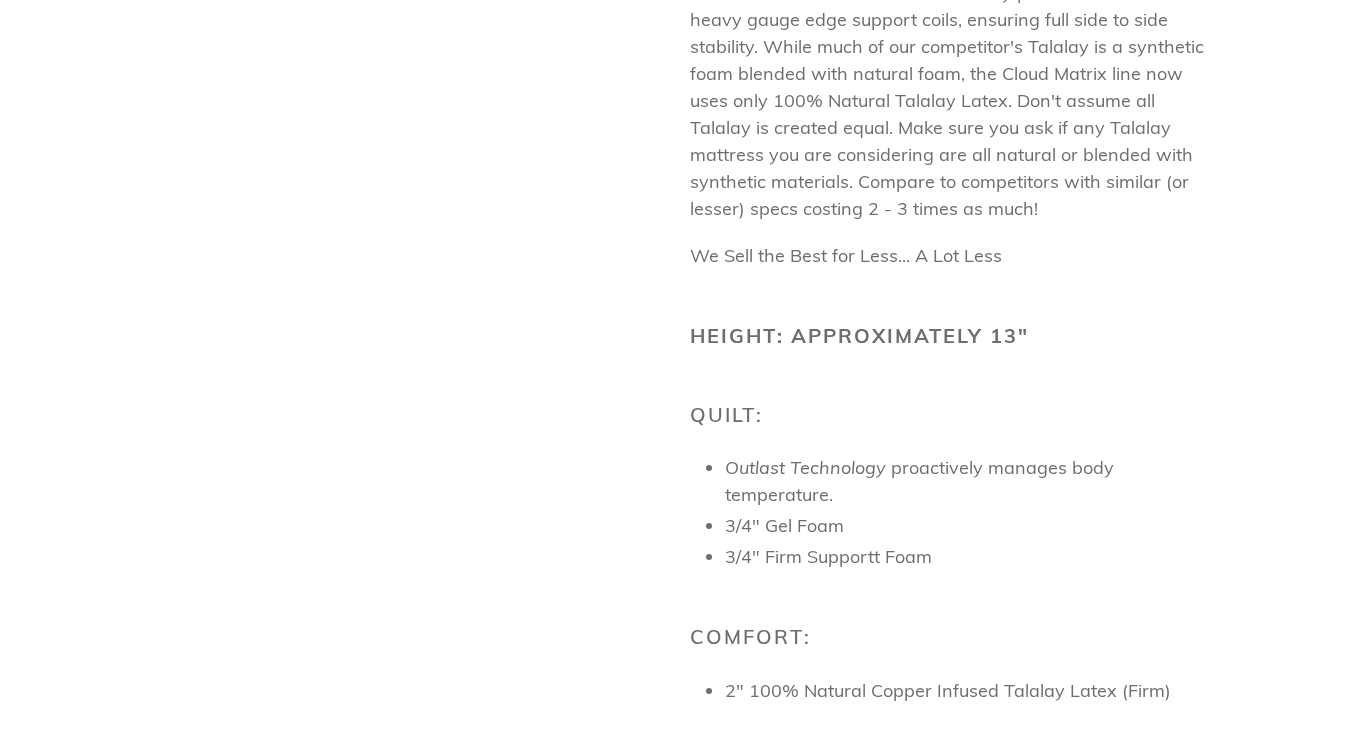 scroll, scrollTop: 1418, scrollLeft: 0, axis: vertical 